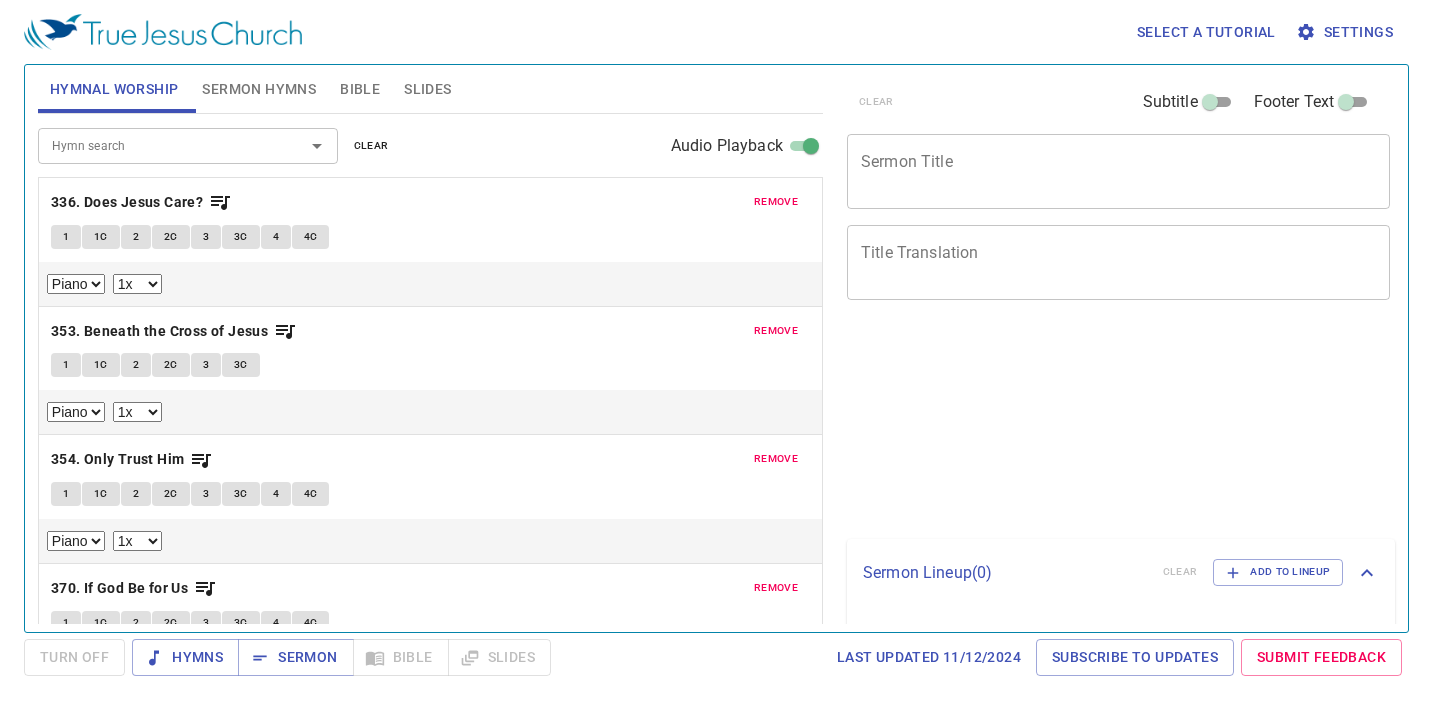 scroll, scrollTop: 0, scrollLeft: 0, axis: both 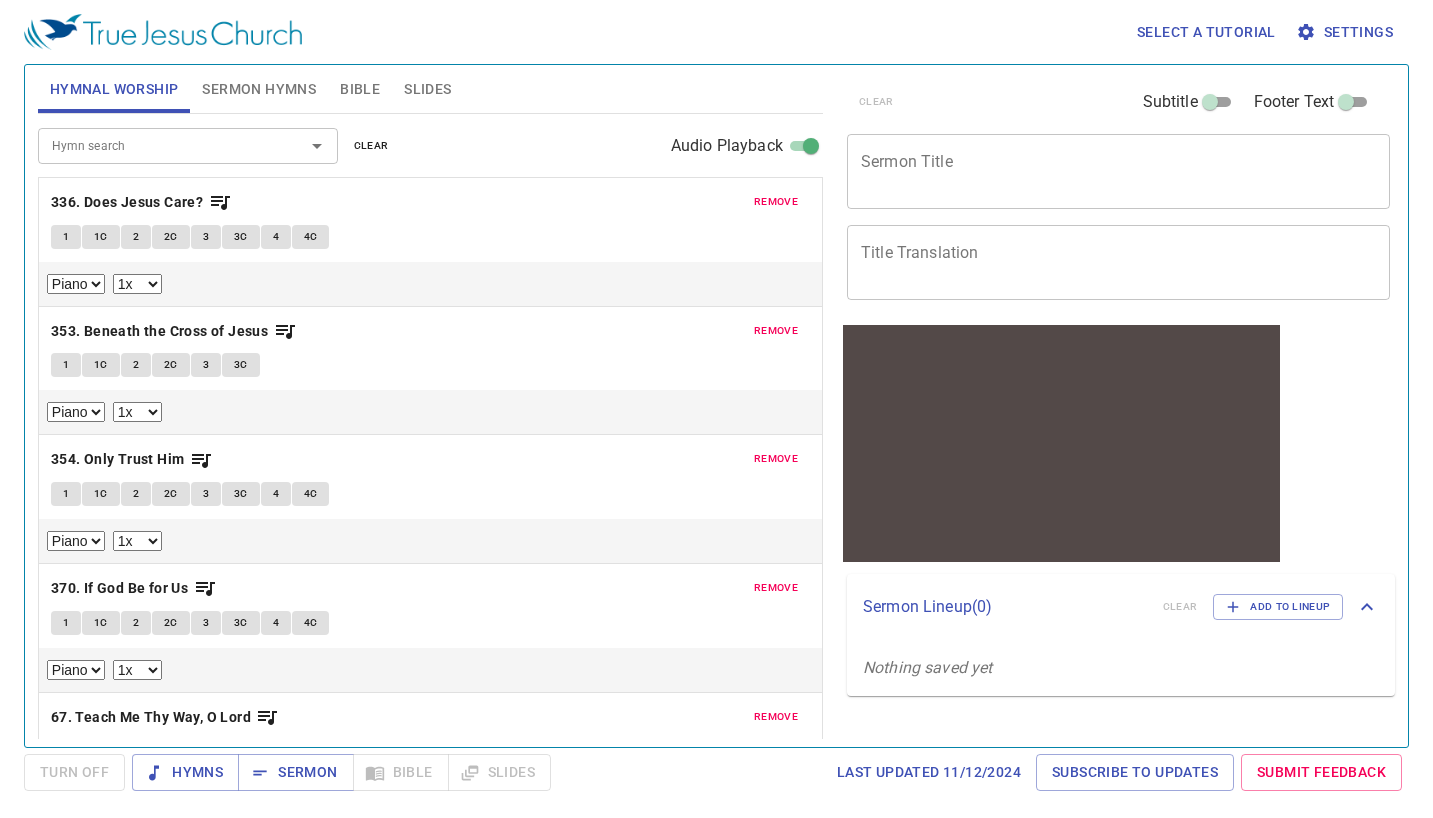 click on "remove" at bounding box center (776, 202) 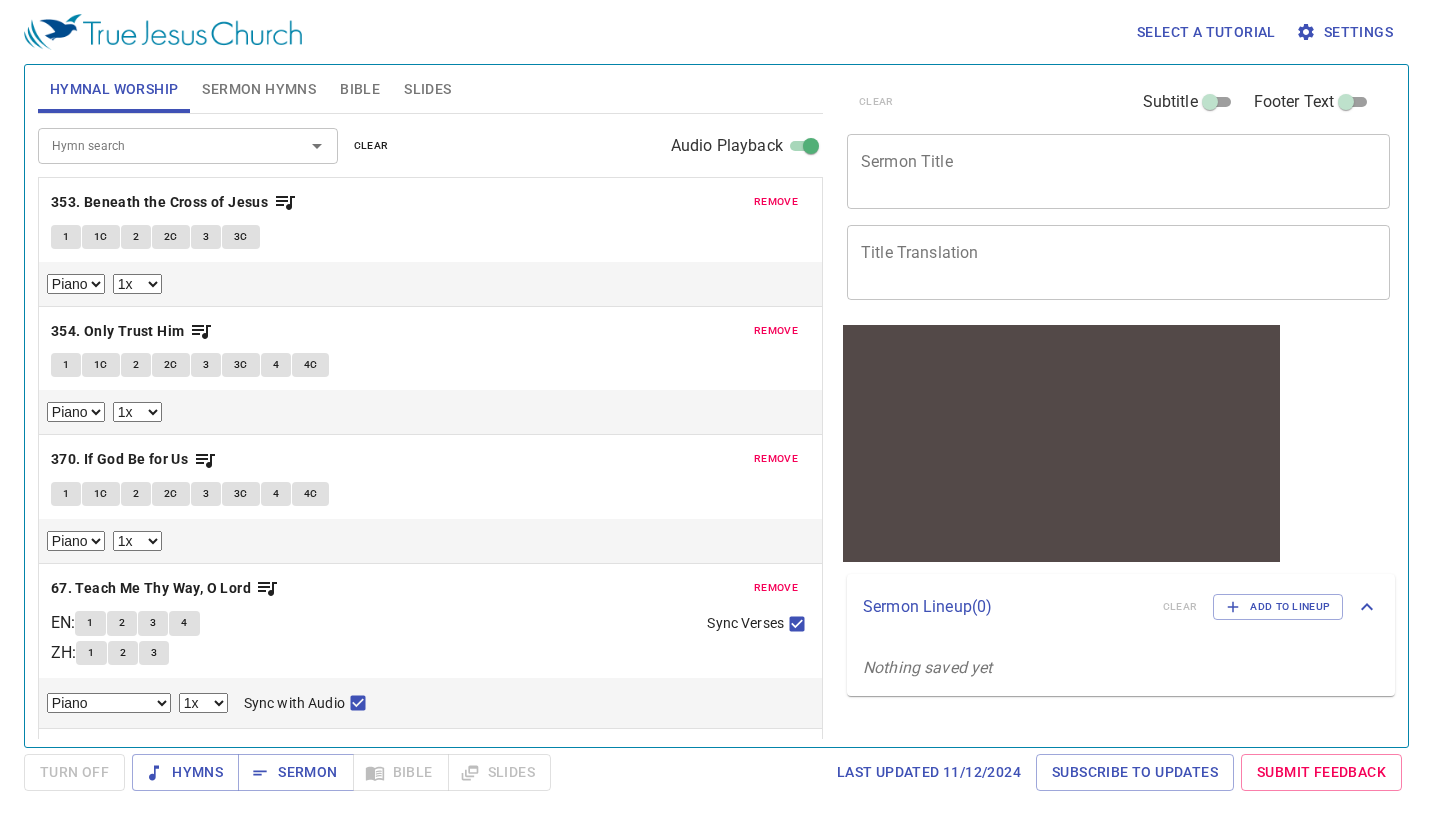 click on "remove" at bounding box center (776, 202) 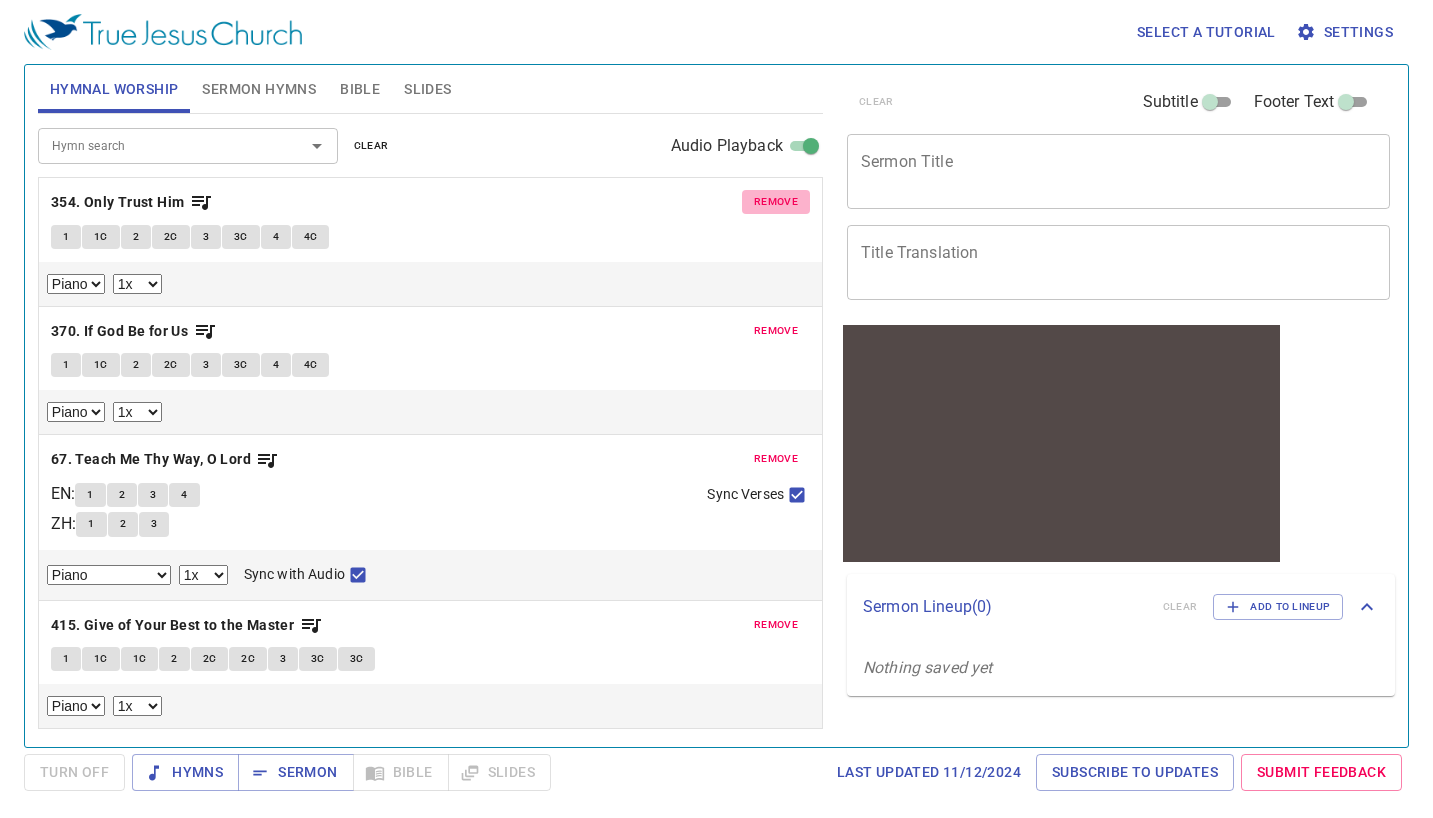 click on "remove" at bounding box center (776, 202) 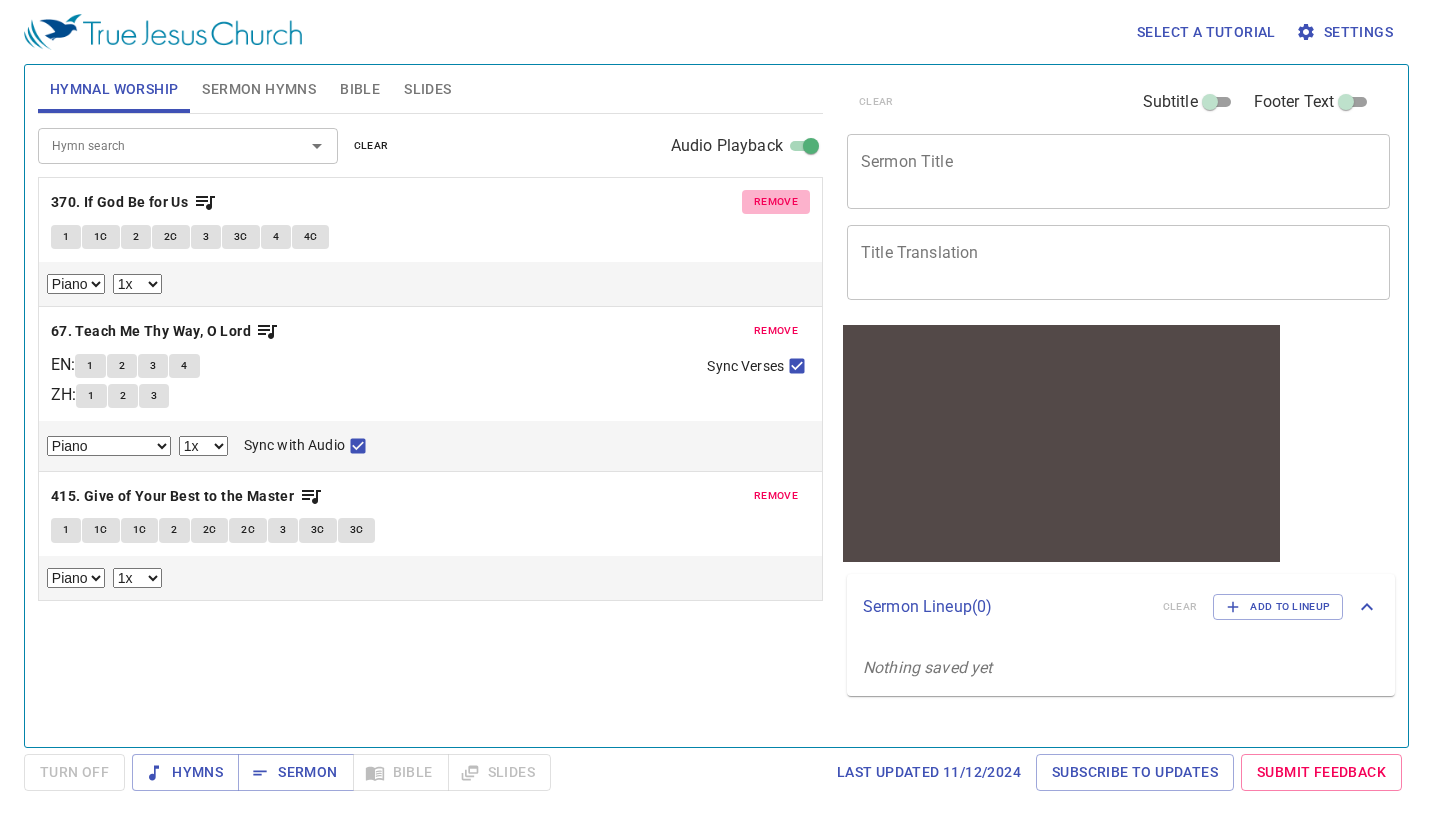 click on "remove" at bounding box center (776, 202) 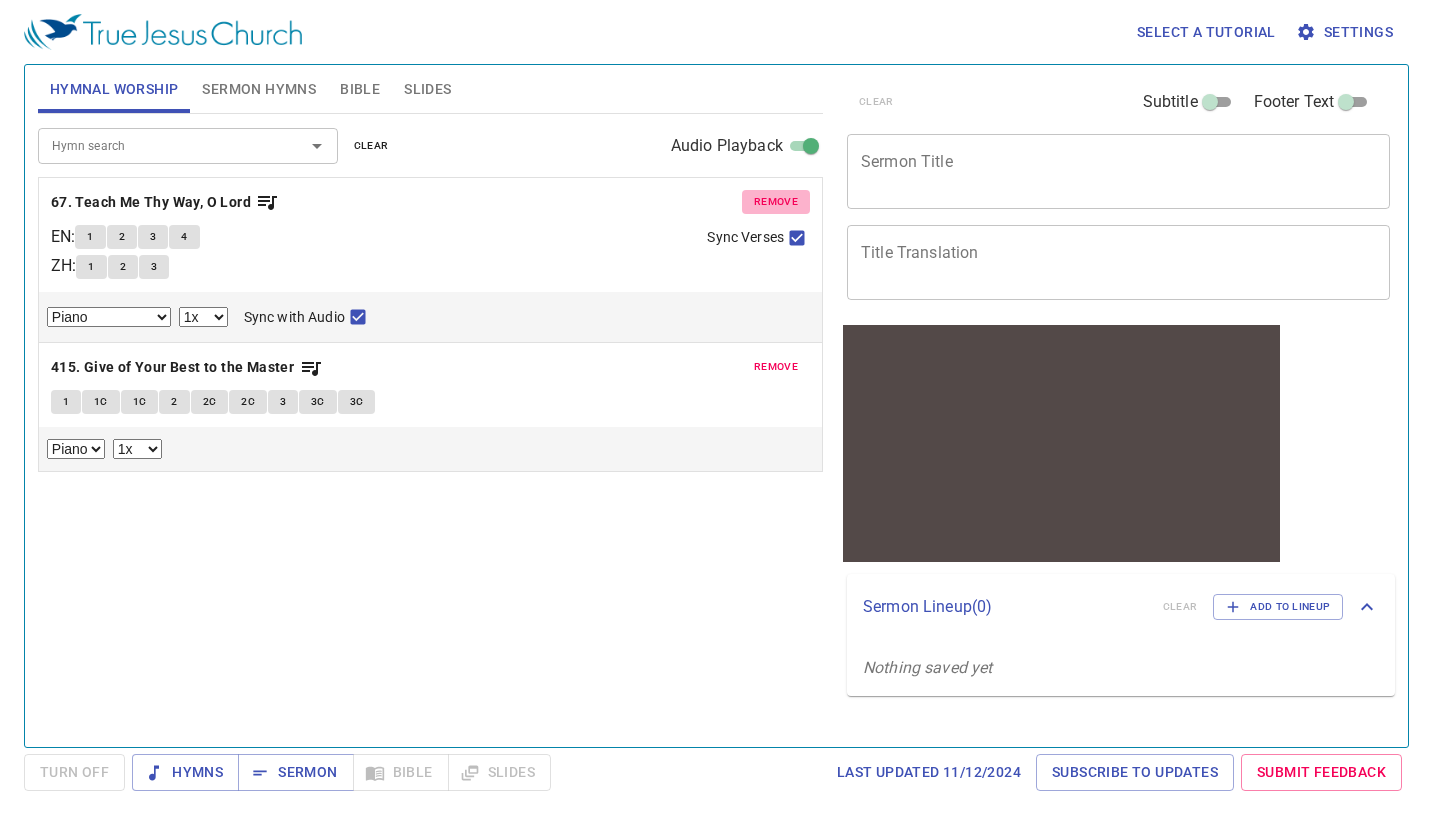 click on "remove" at bounding box center (776, 202) 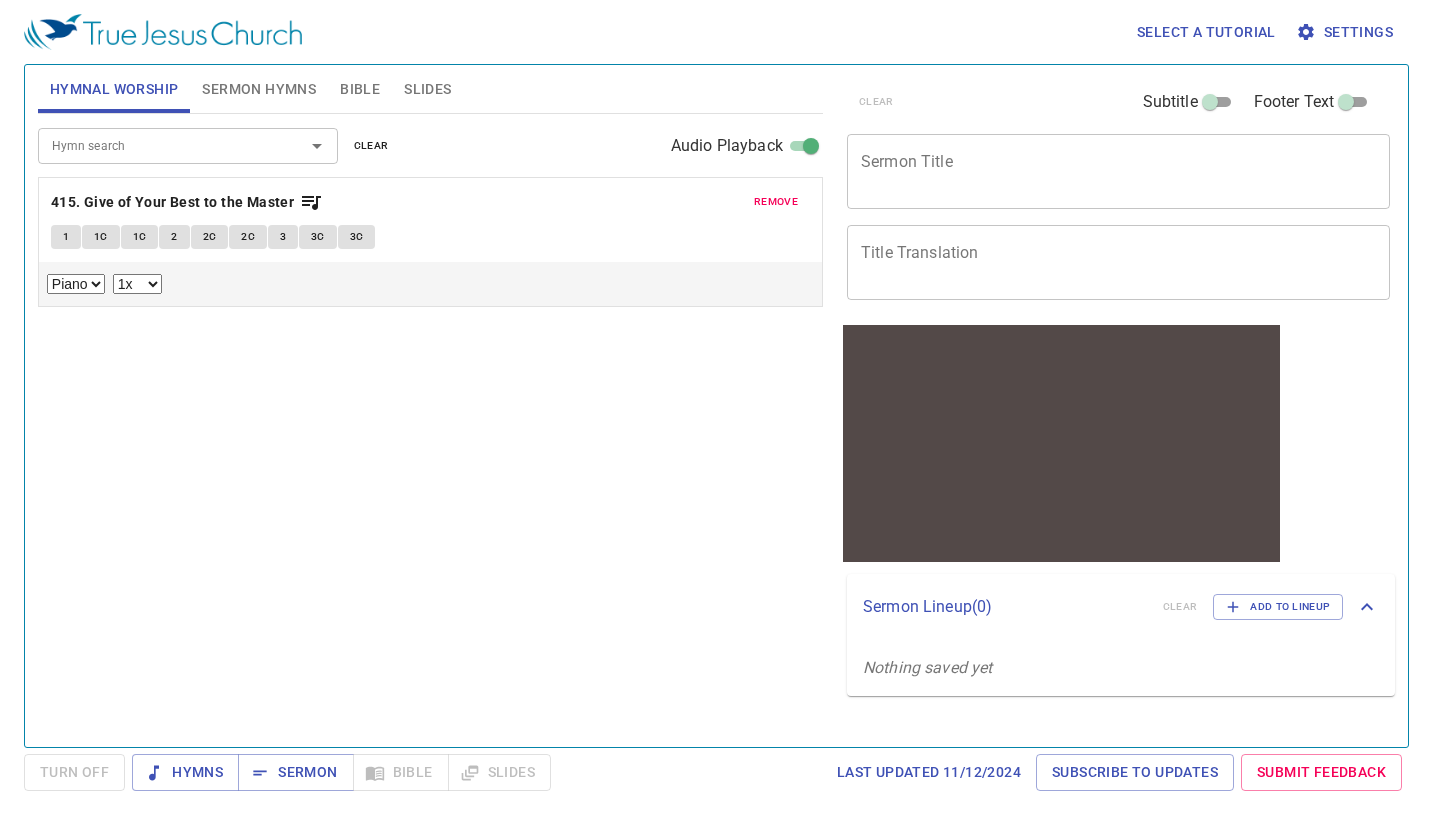 click on "remove" at bounding box center [776, 202] 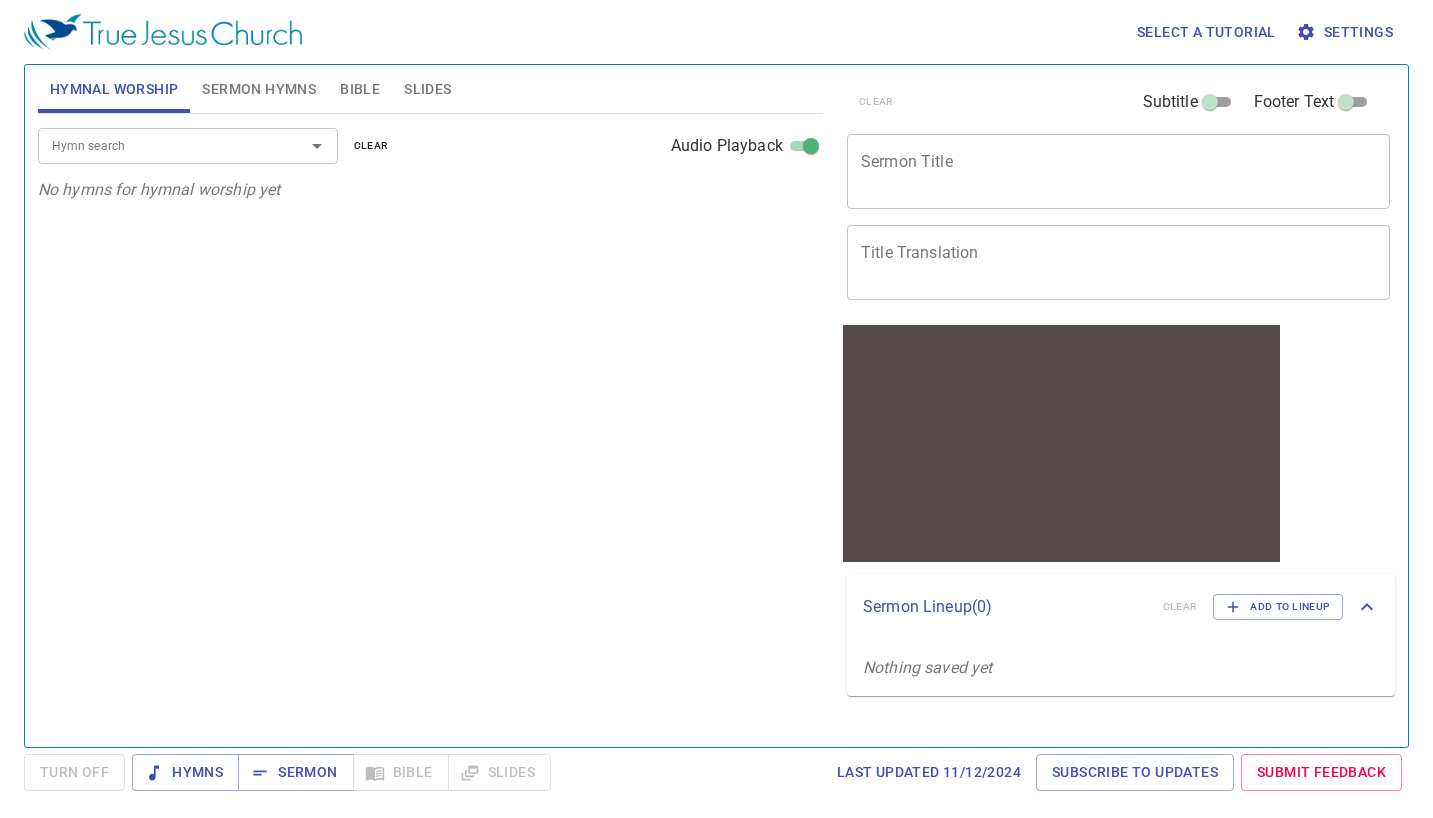 click on "Hymn search" at bounding box center [158, 145] 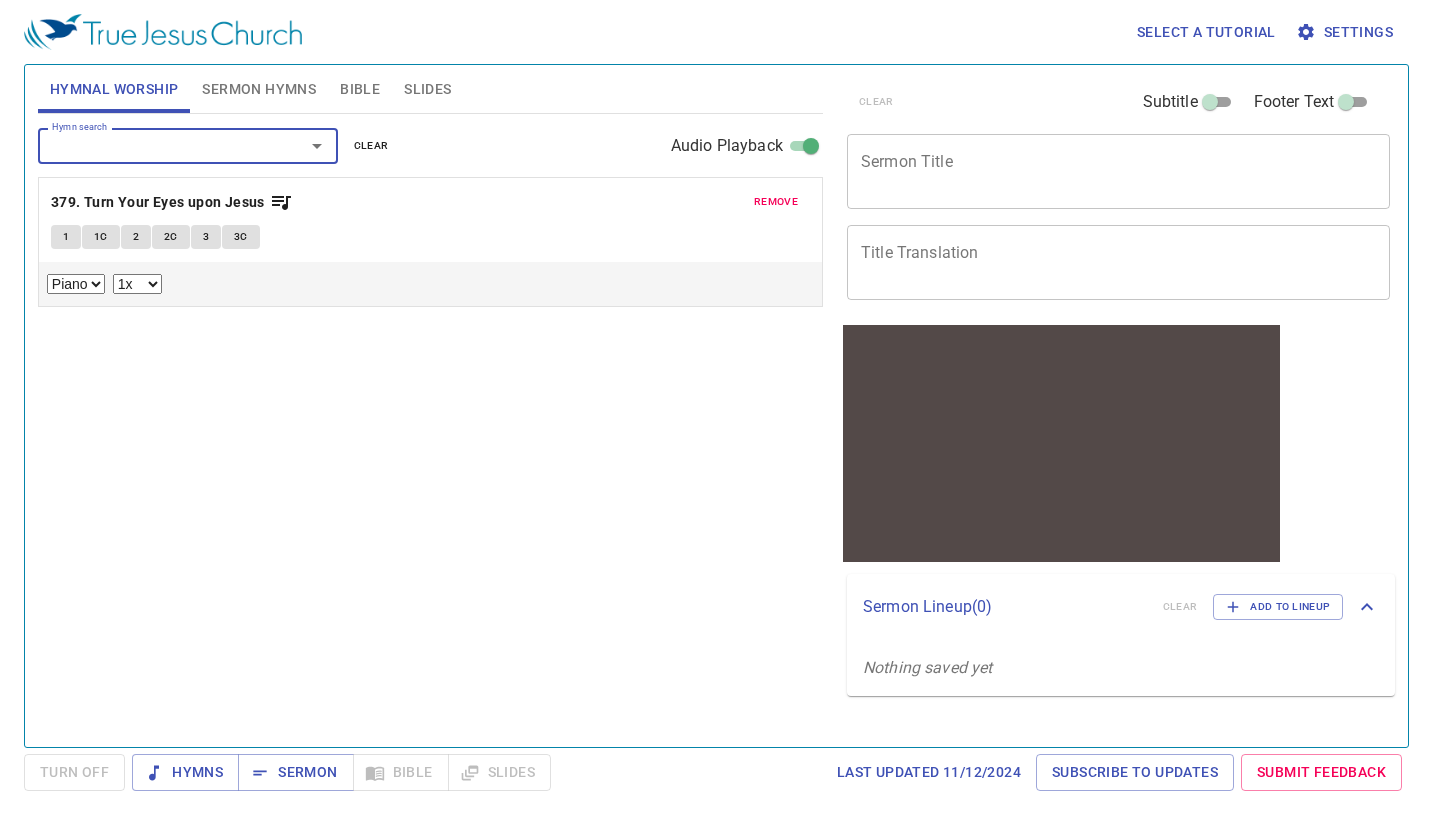 click on "1" at bounding box center (66, 237) 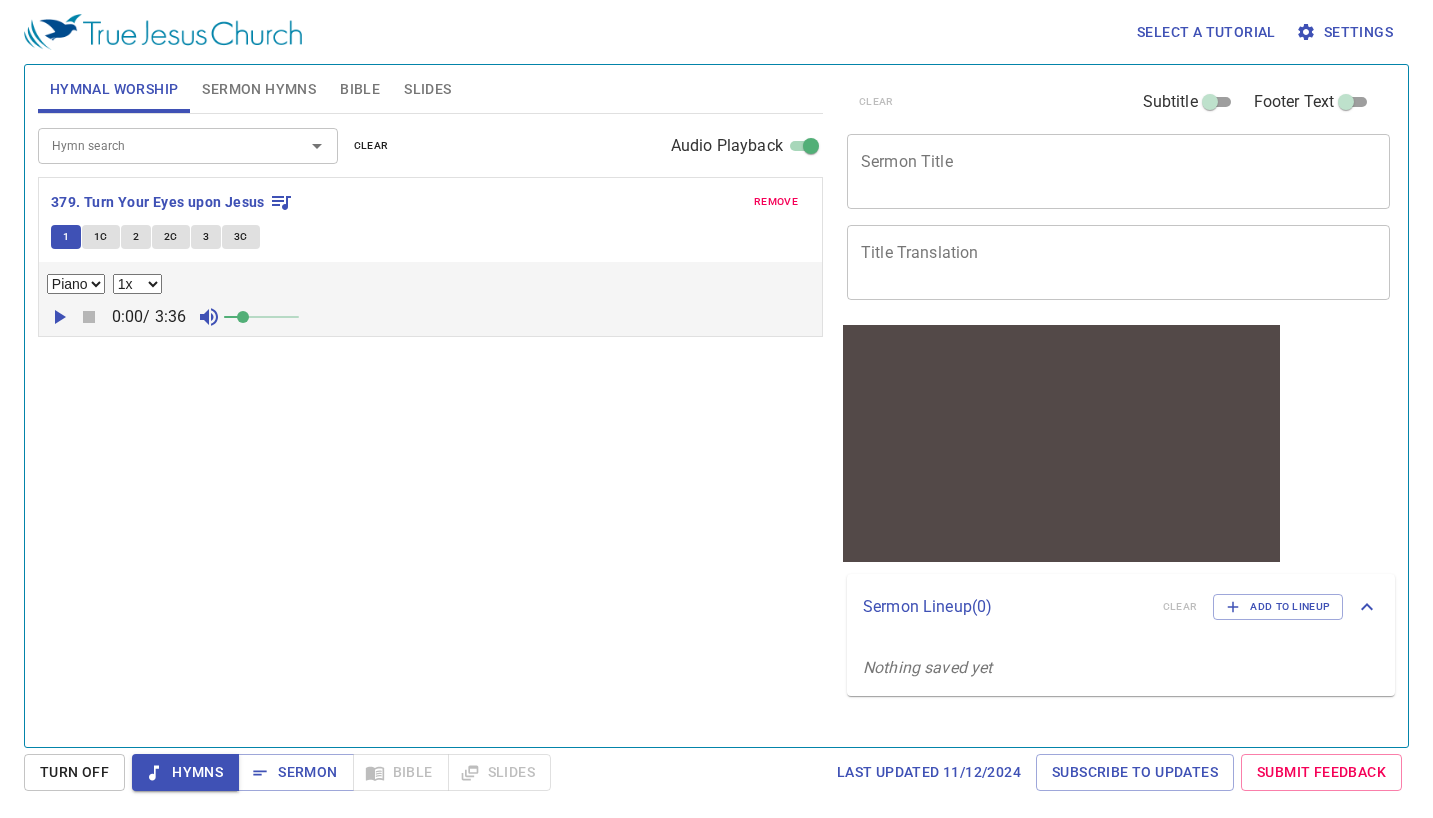 click on "379. Turn Your Eyes upon Jesus" at bounding box center [430, 202] 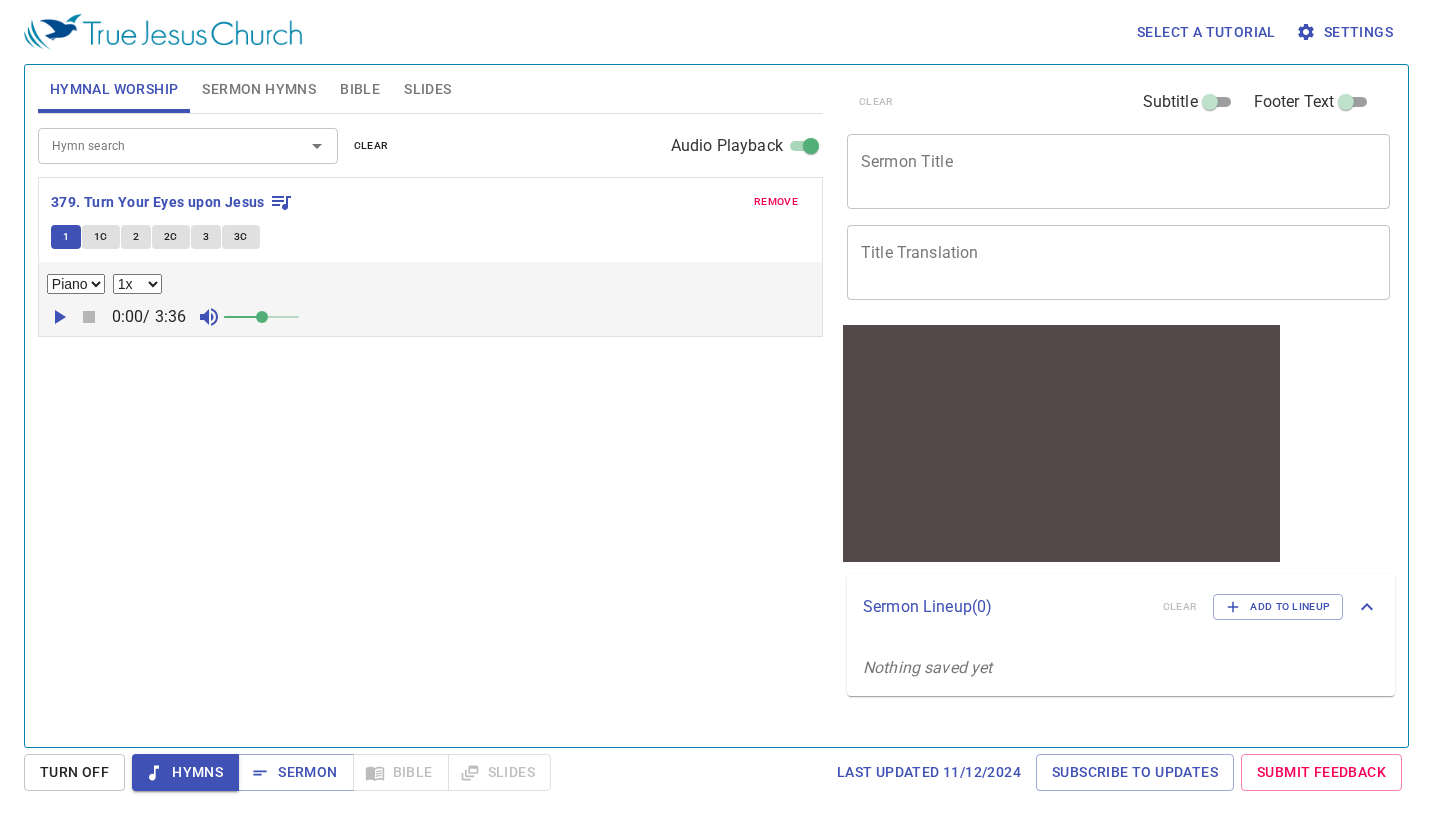 click at bounding box center [262, 317] 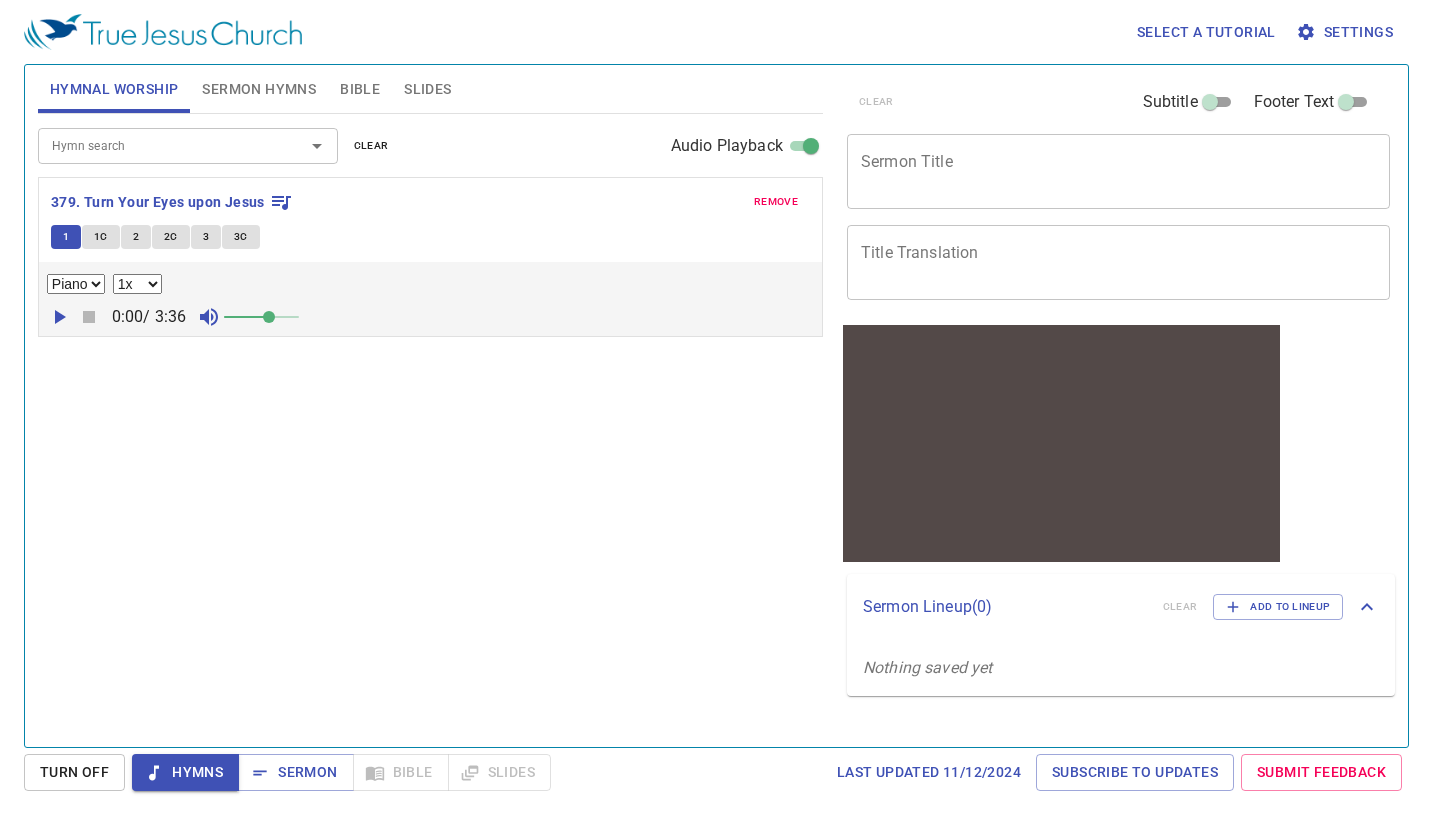 click at bounding box center (59, 317) 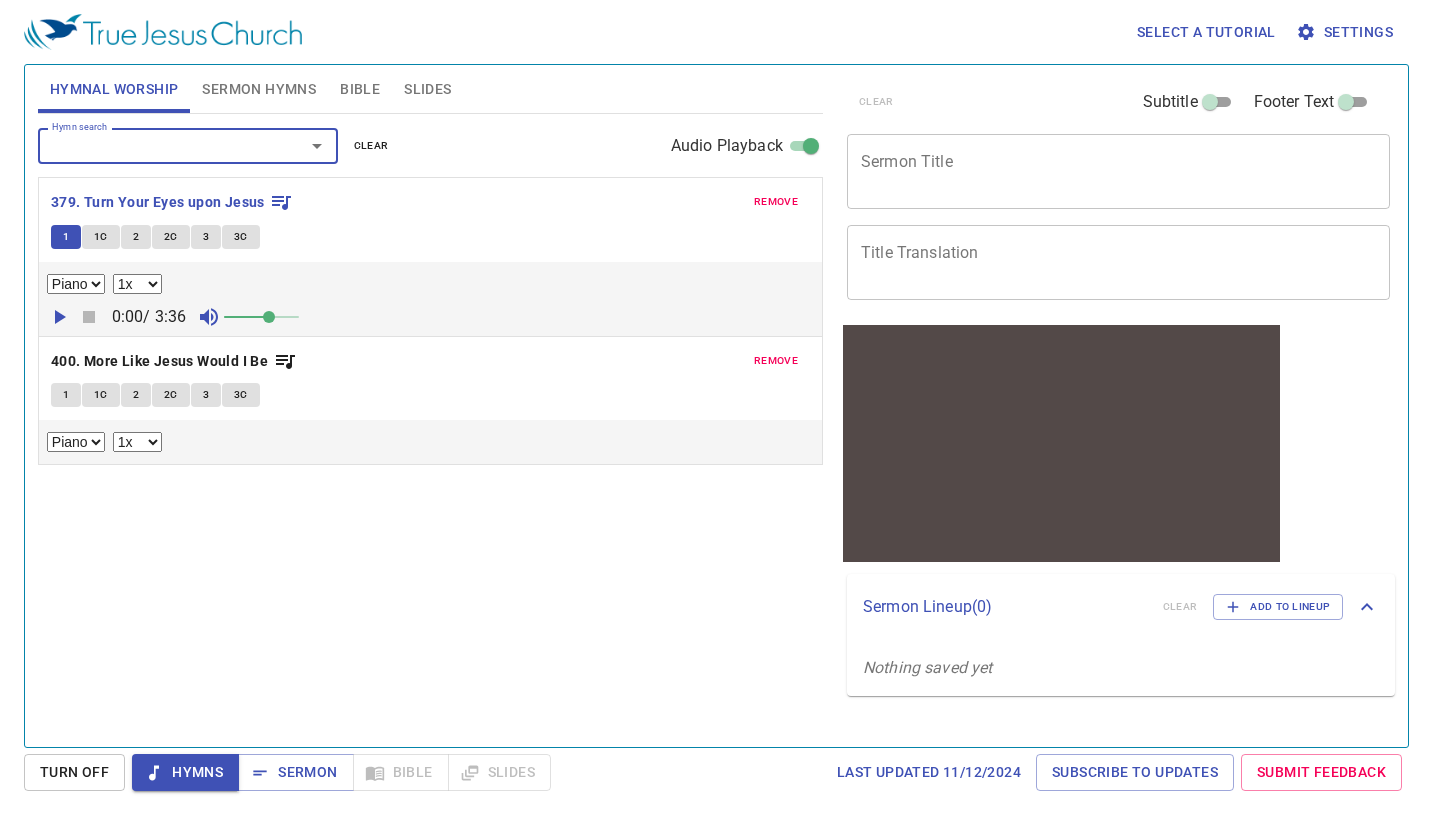 click on "1" at bounding box center [66, 395] 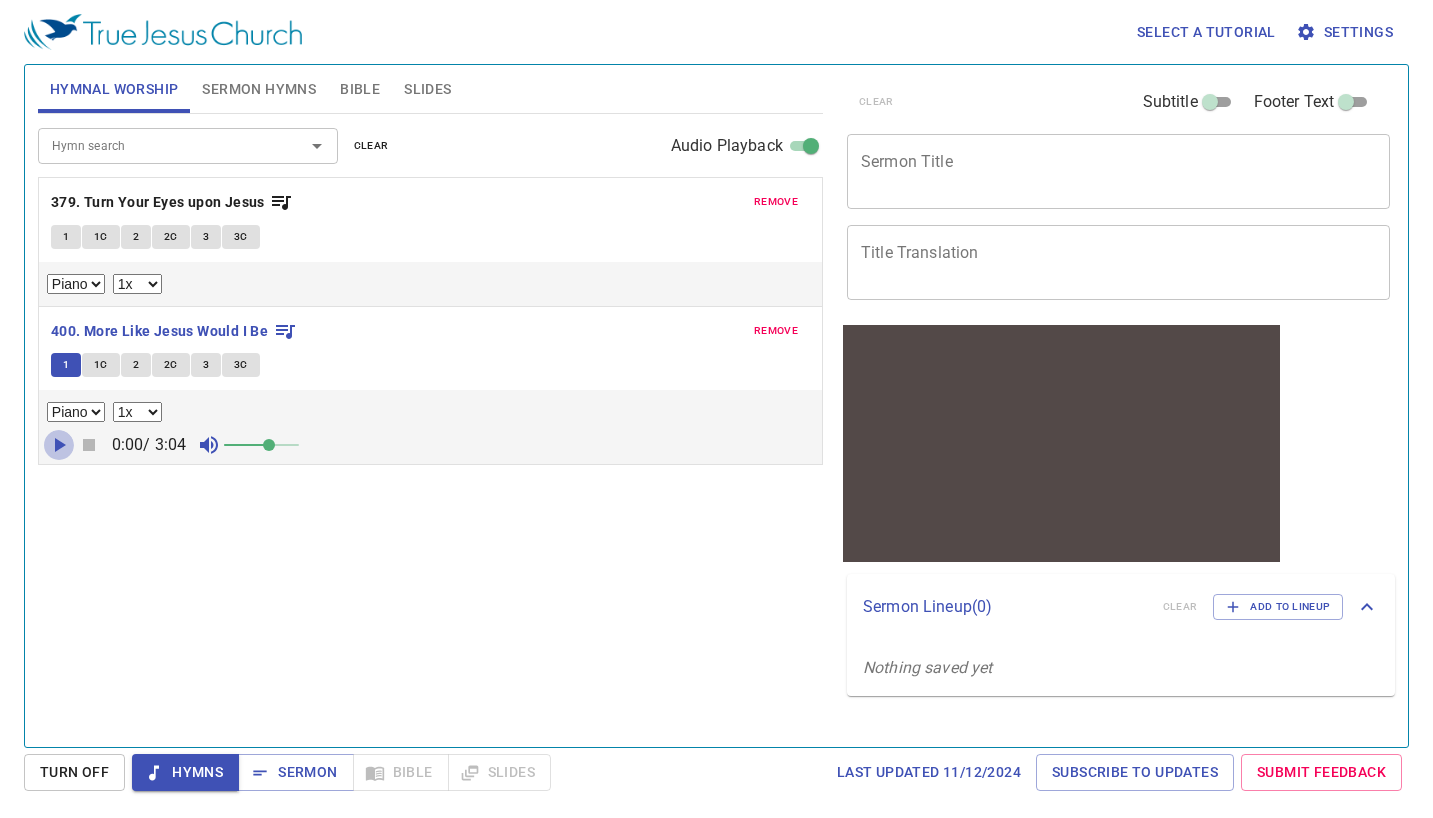 click at bounding box center (59, 445) 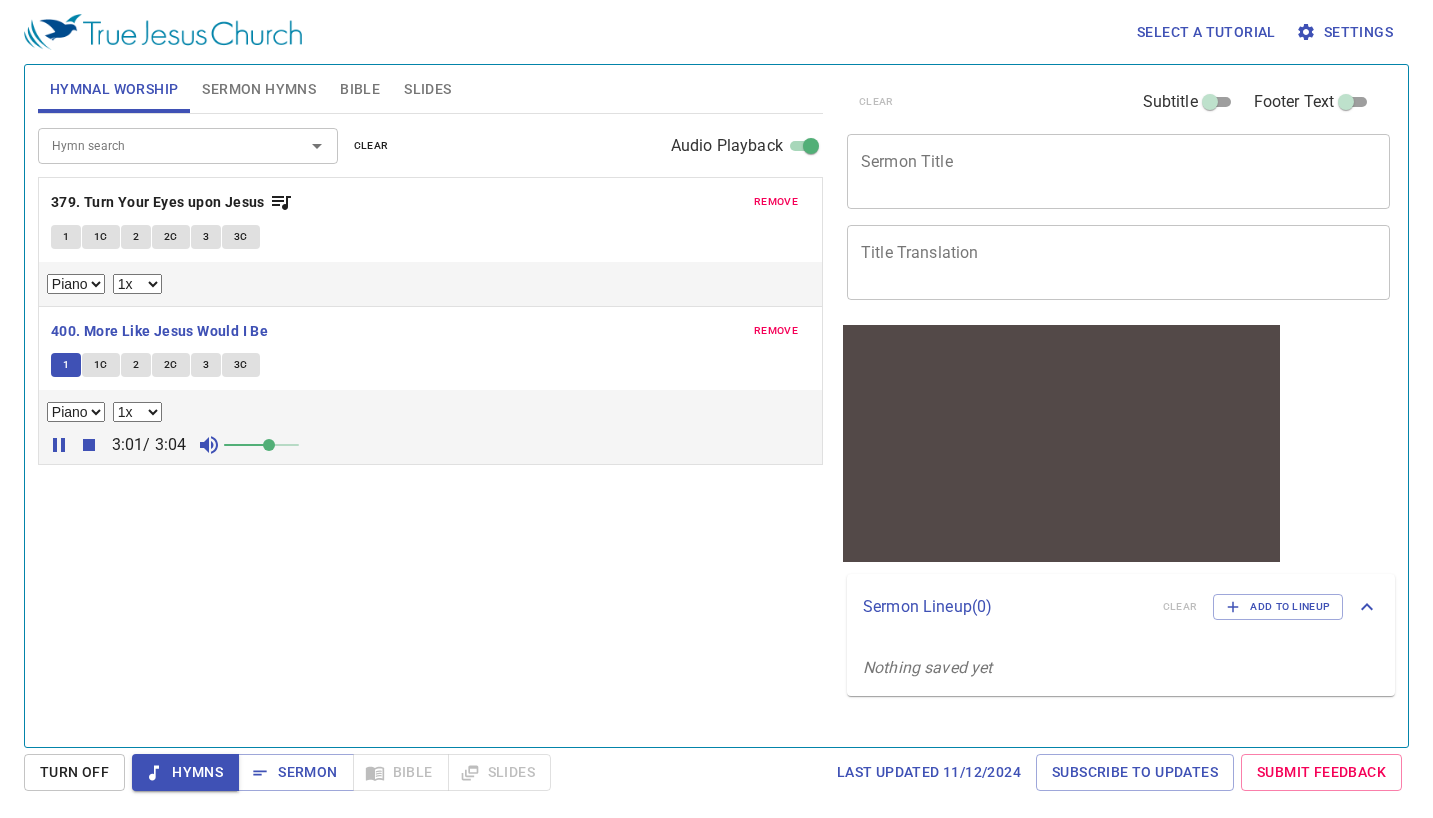click on "Hymn search" at bounding box center (158, 145) 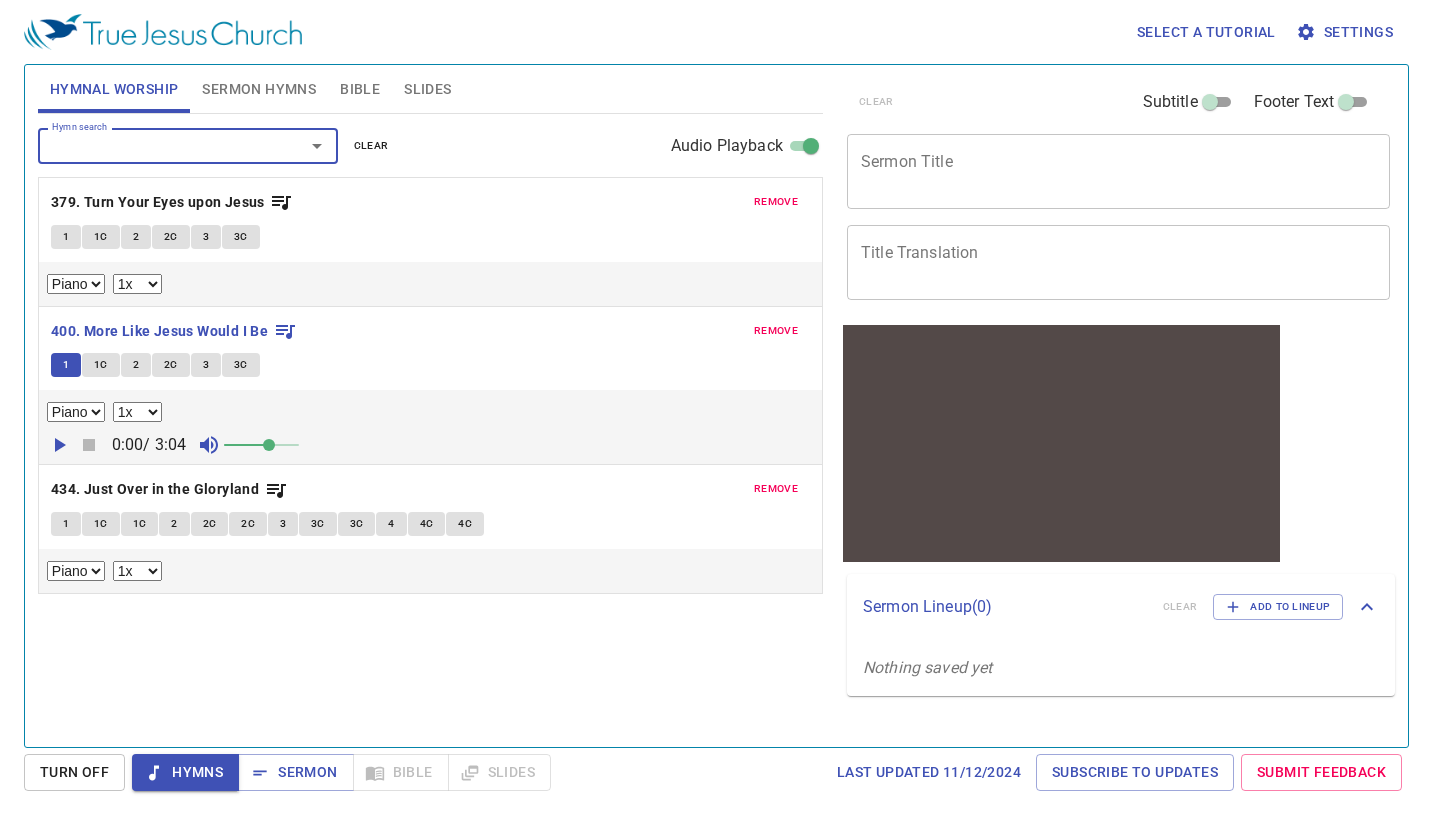 click on "1" at bounding box center [66, 524] 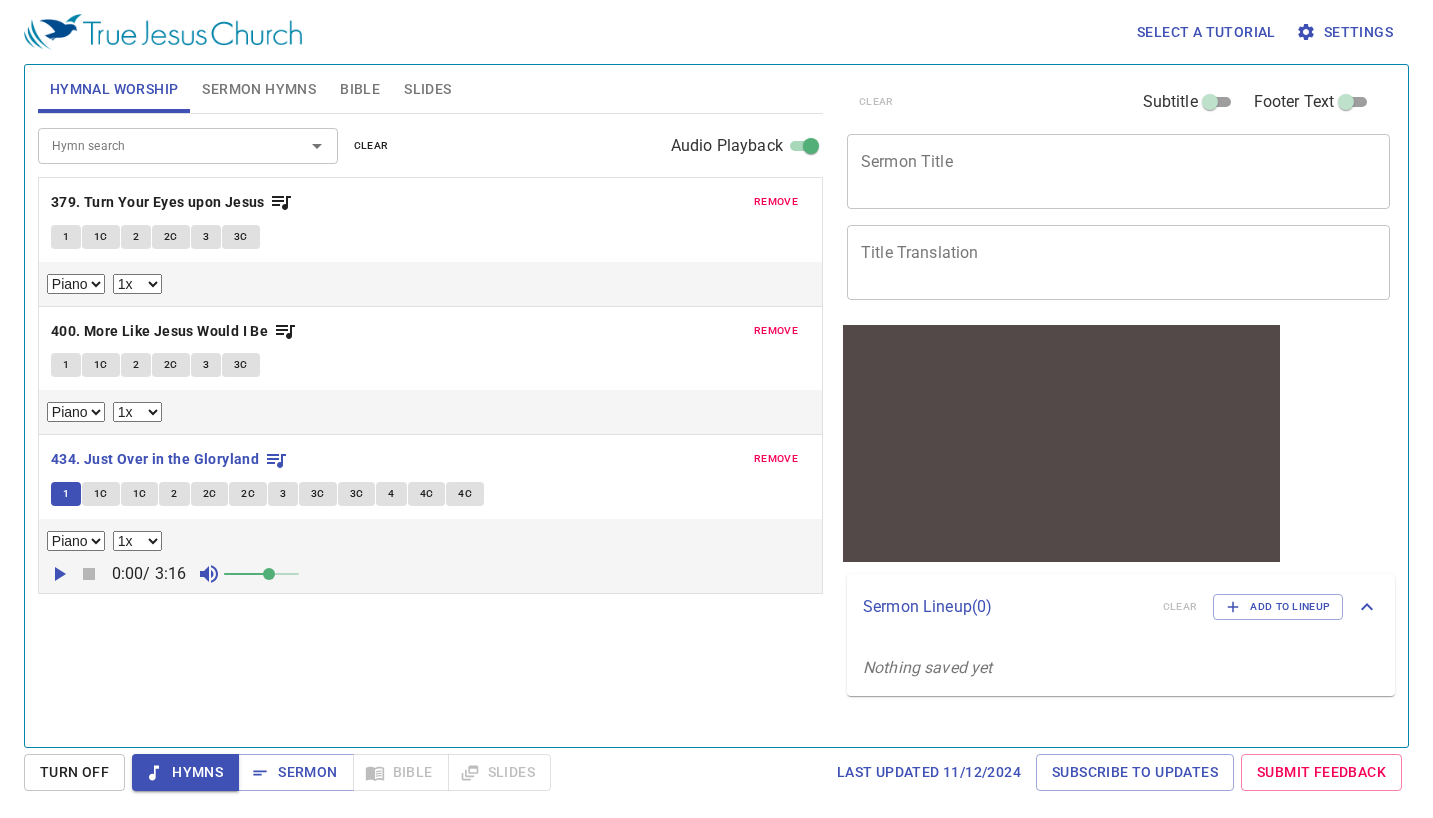 click at bounding box center [59, 574] 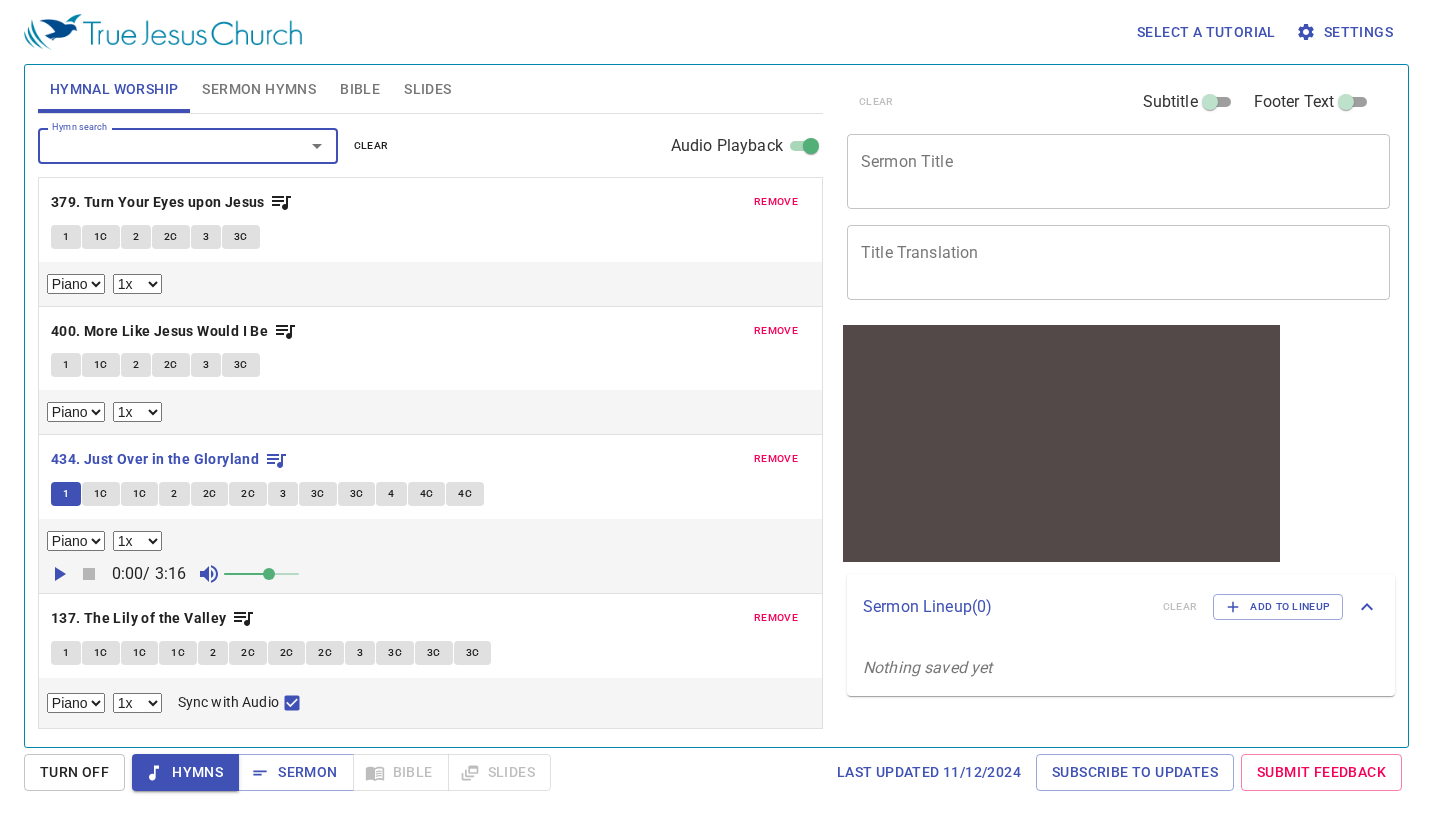 click on "1" at bounding box center (66, 653) 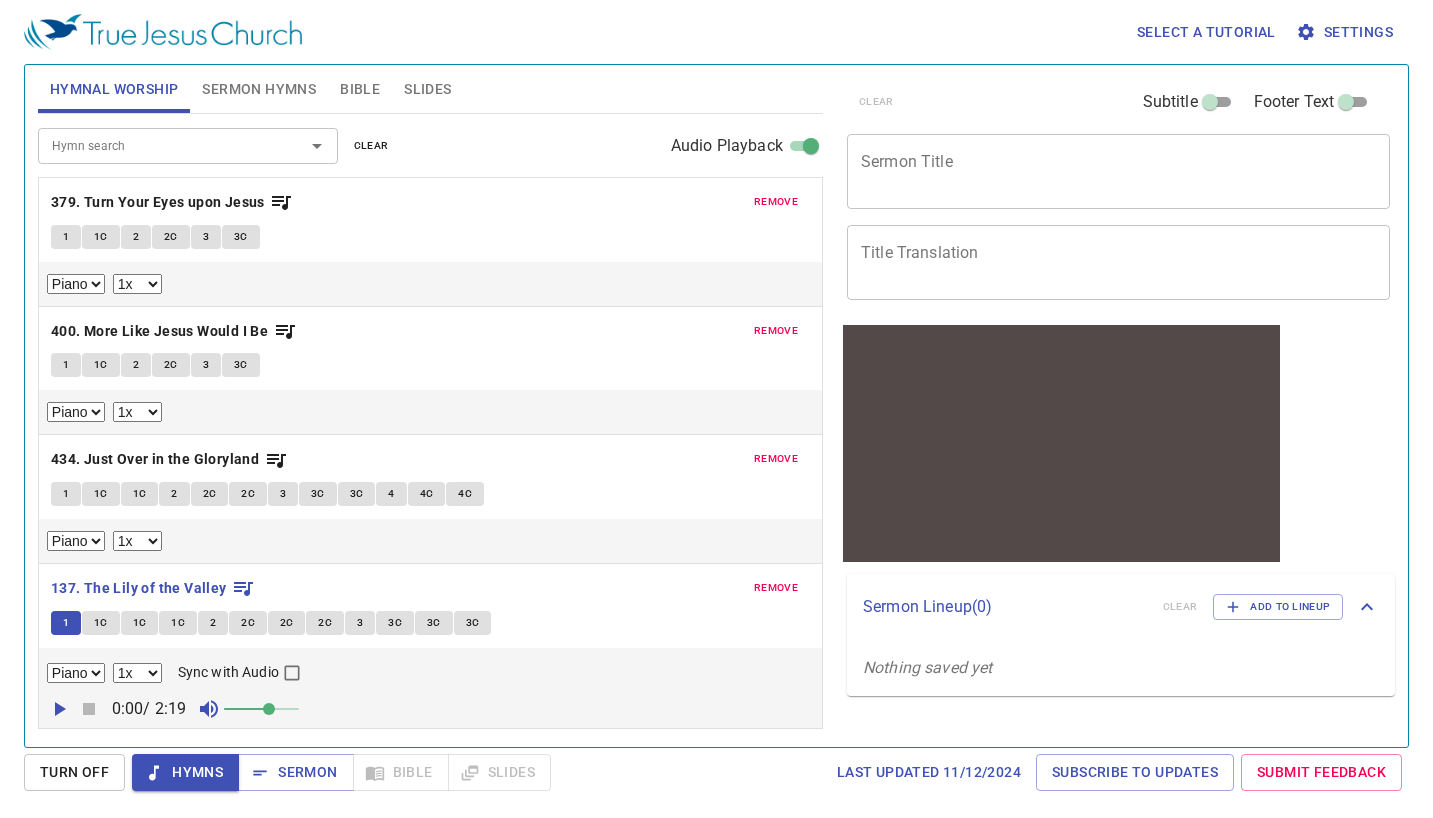 click on "Sync with Audio" at bounding box center (228, 672) 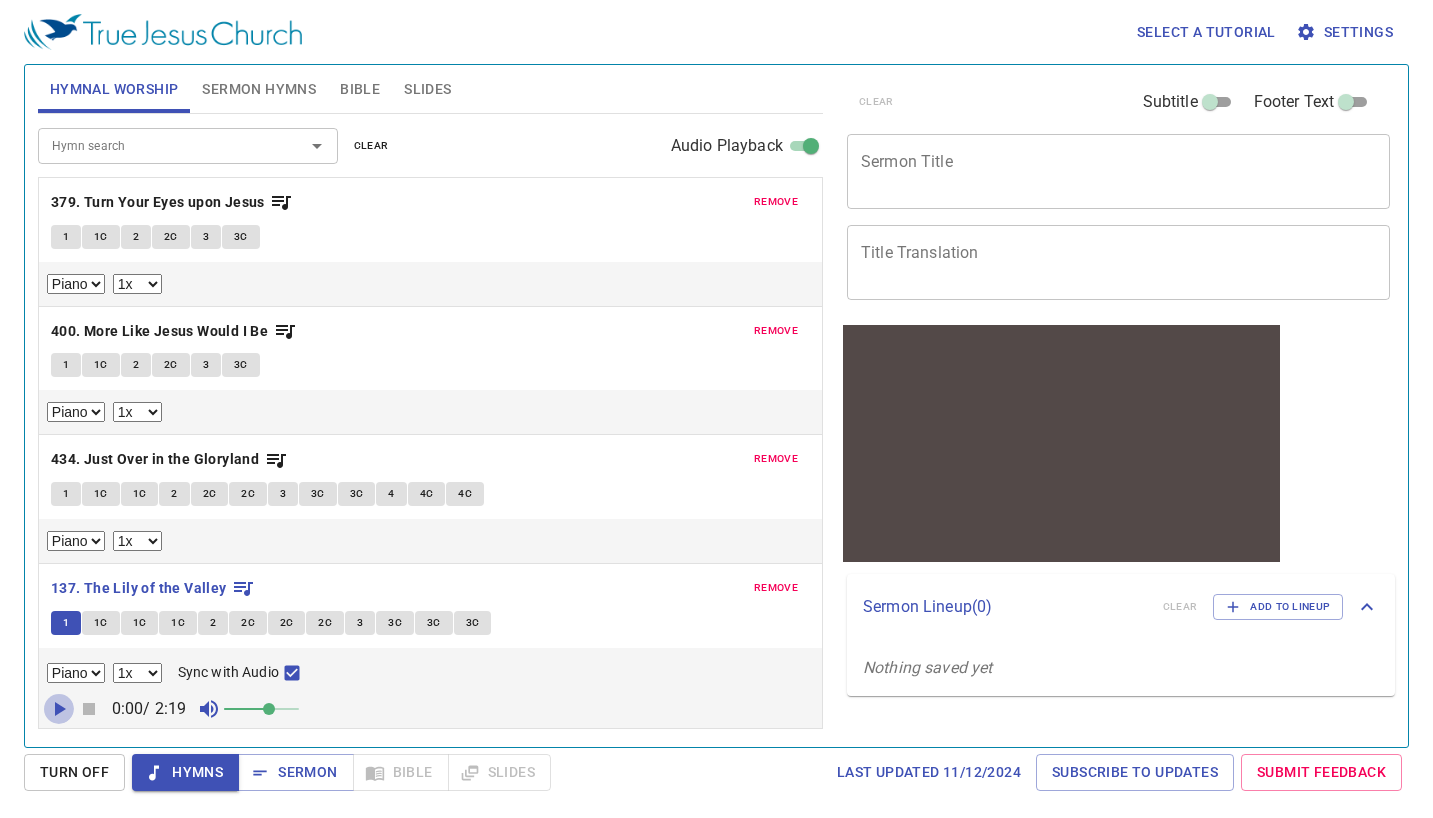 click at bounding box center [60, 709] 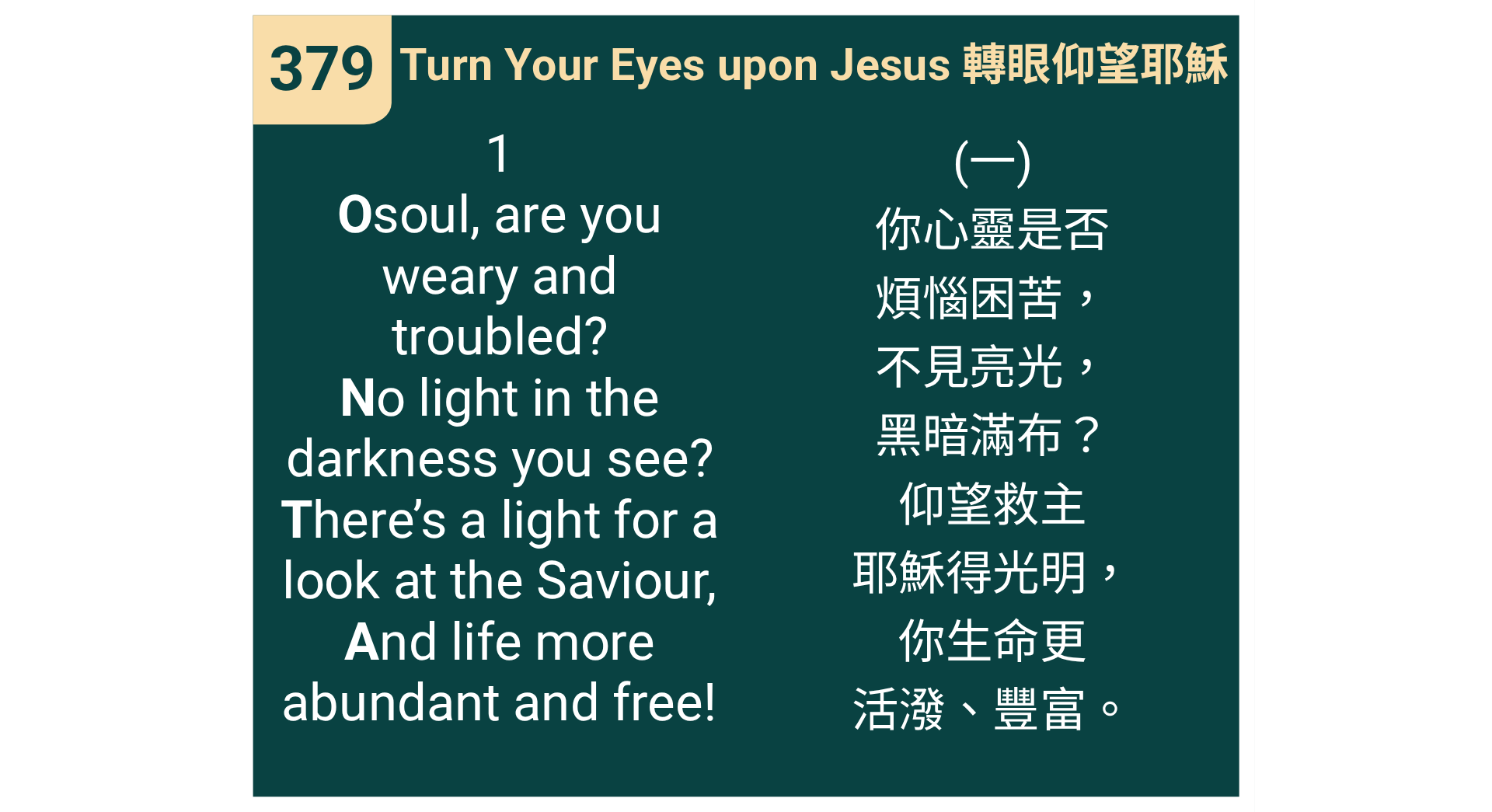 scroll, scrollTop: 0, scrollLeft: 0, axis: both 